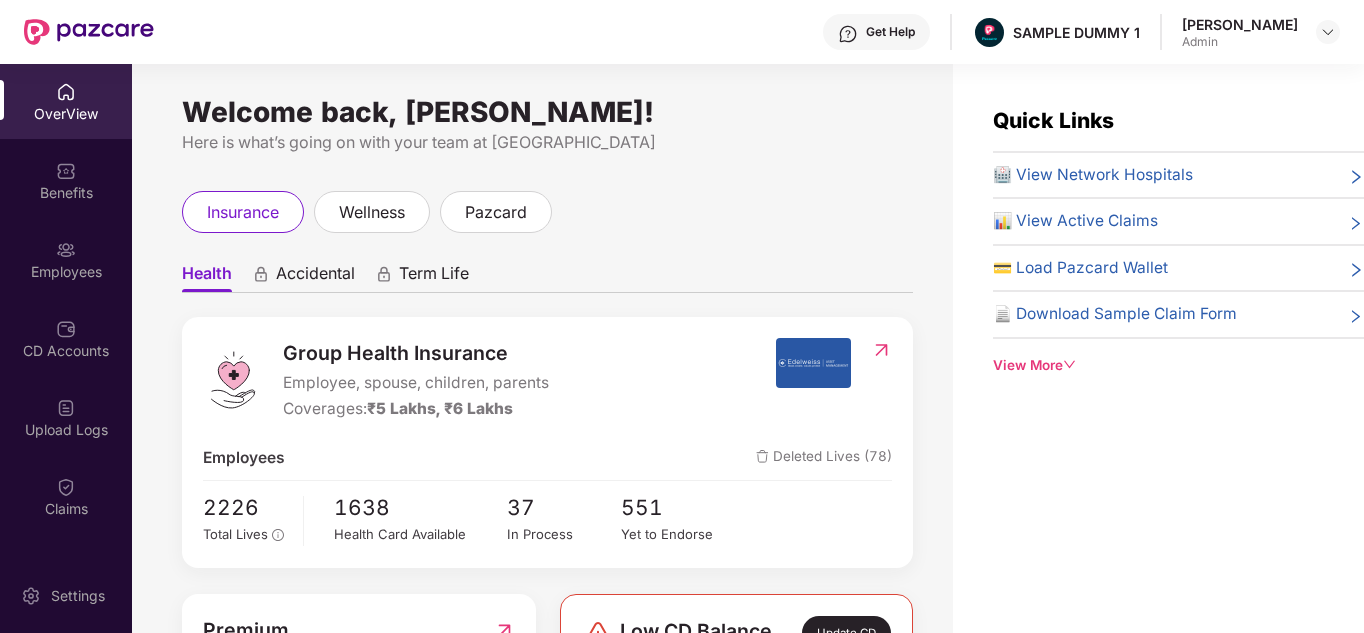 scroll, scrollTop: 0, scrollLeft: 0, axis: both 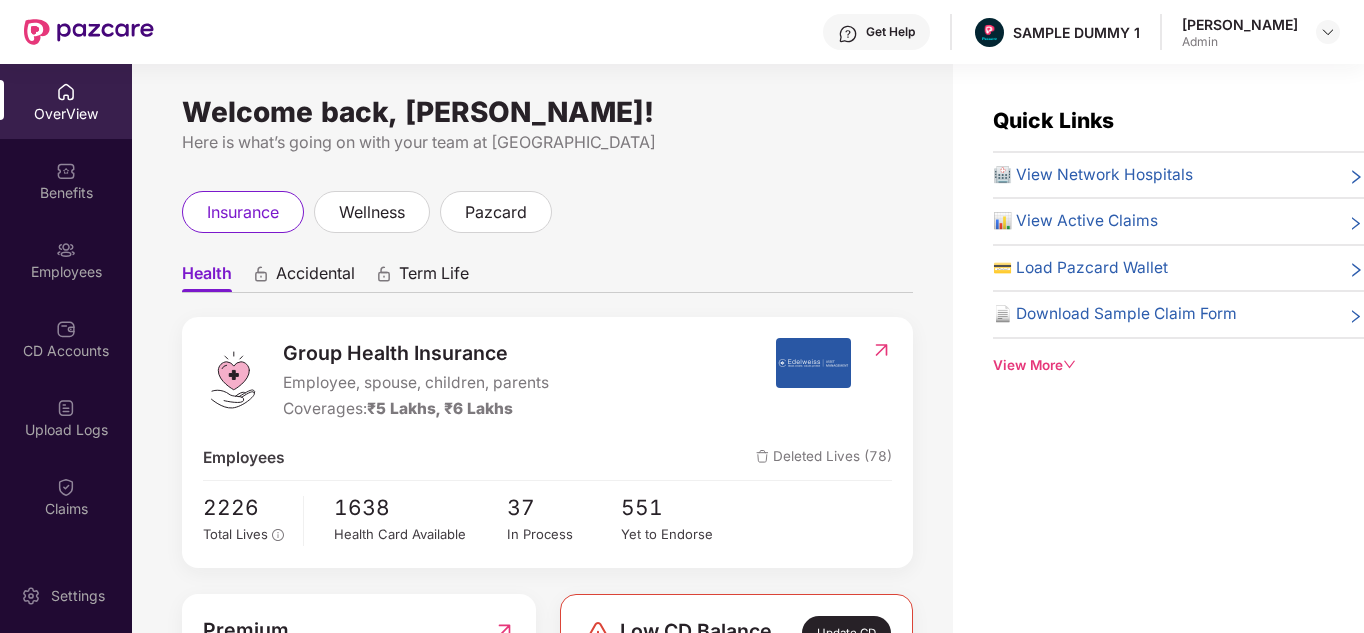 click on "Accidental" at bounding box center (315, 277) 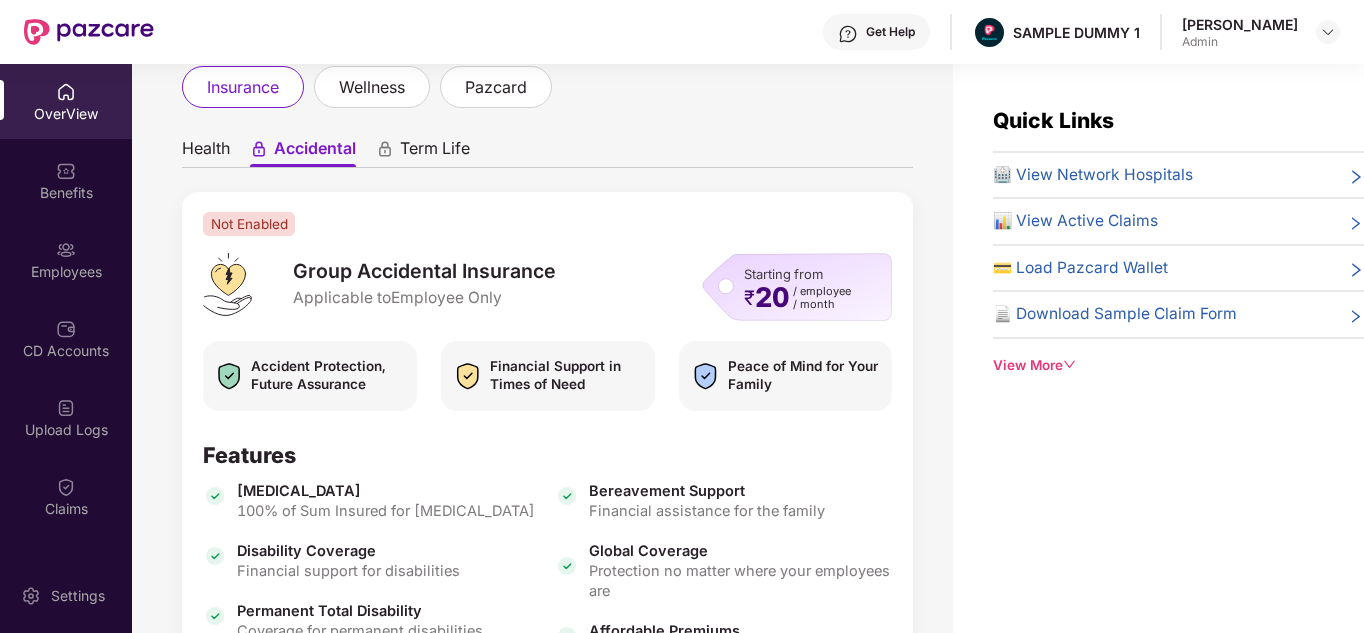 scroll, scrollTop: 124, scrollLeft: 0, axis: vertical 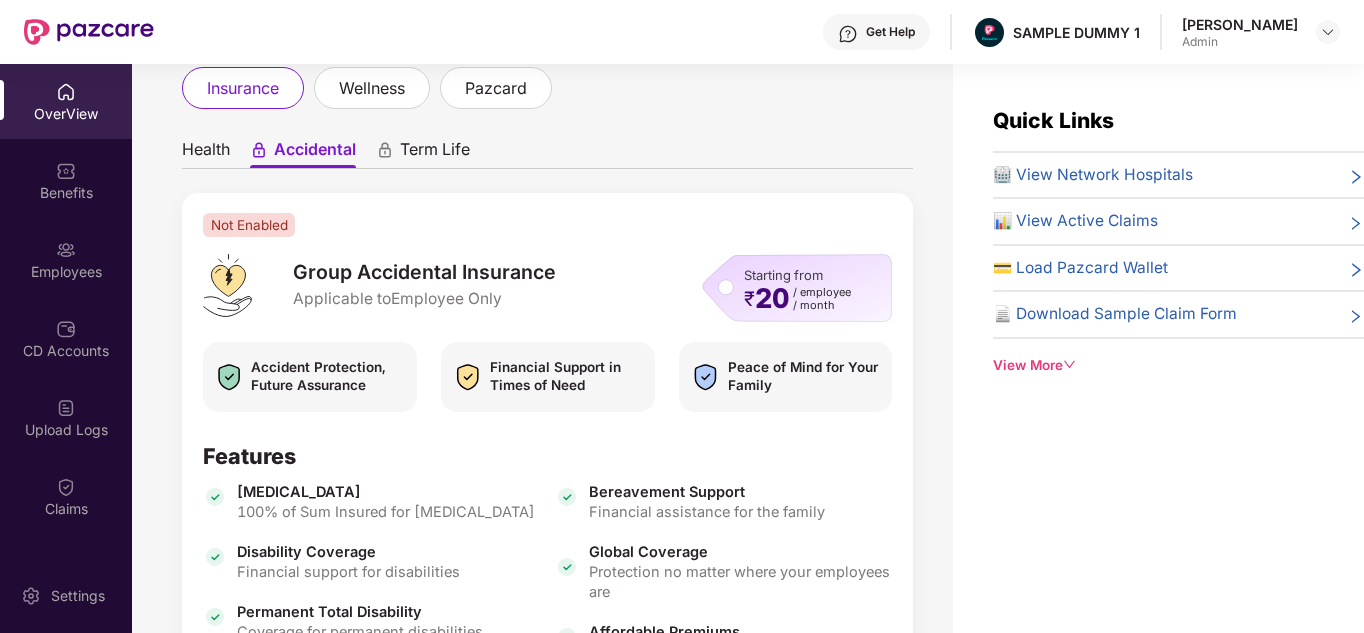 click on "Term Life" at bounding box center (435, 153) 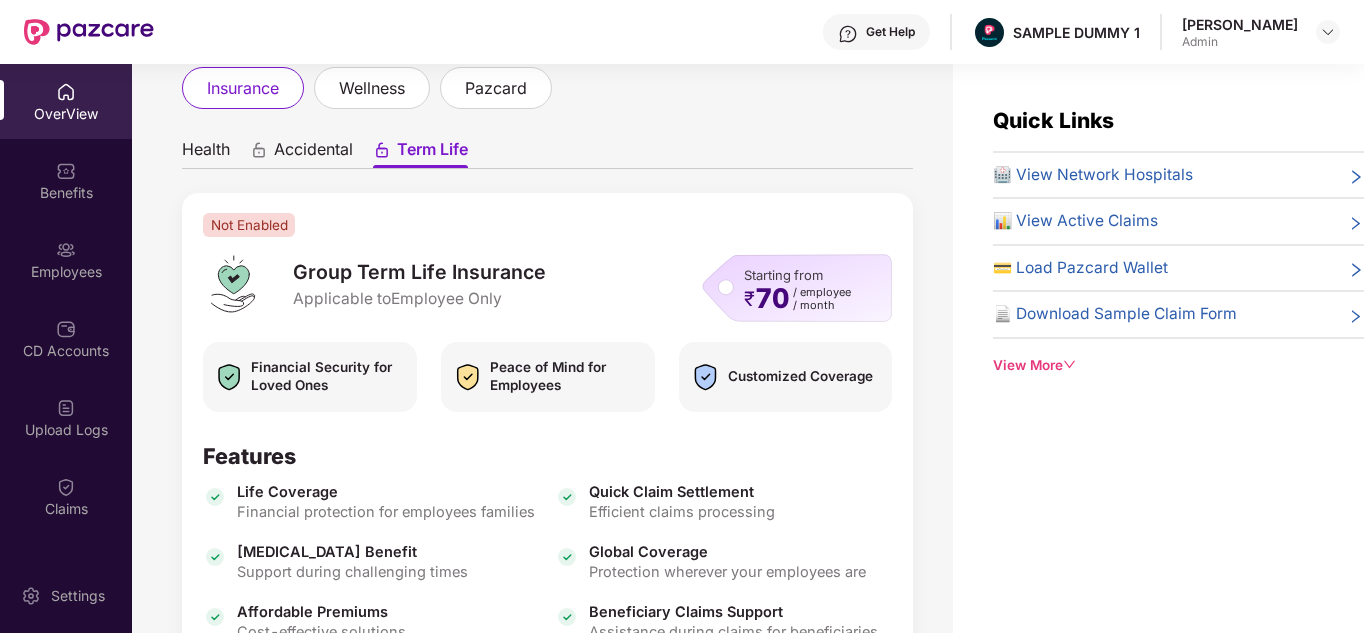 click on "Health" at bounding box center (206, 153) 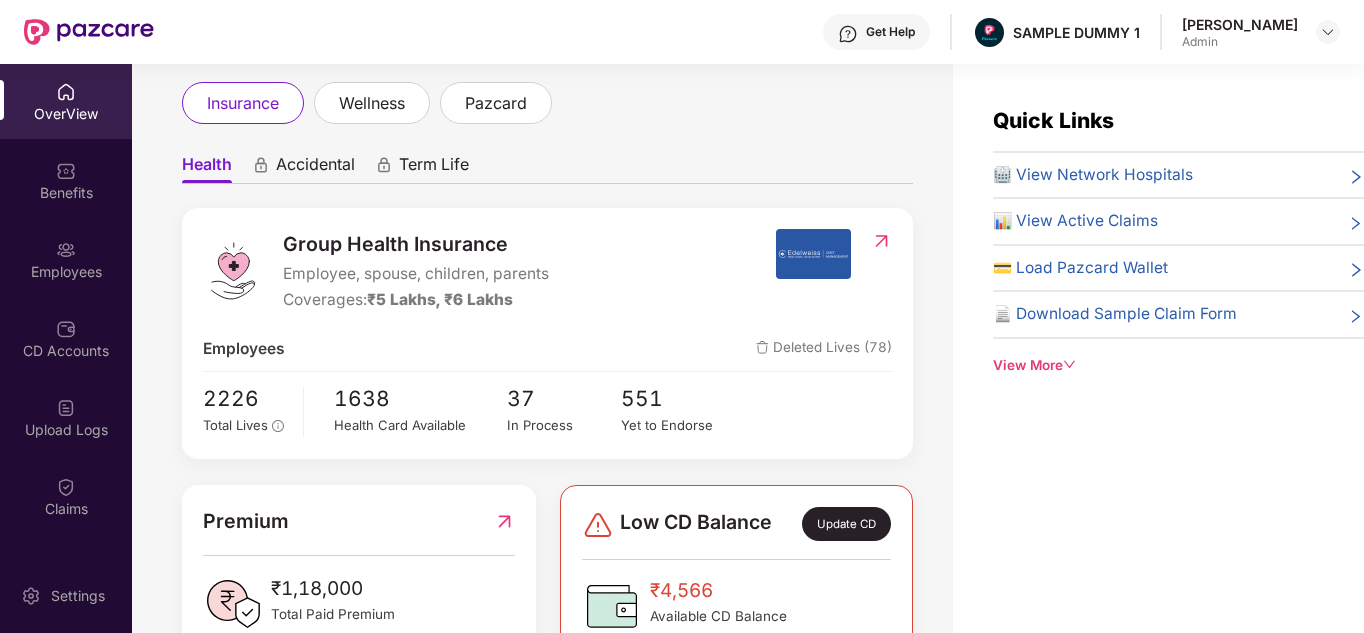 scroll, scrollTop: 106, scrollLeft: 0, axis: vertical 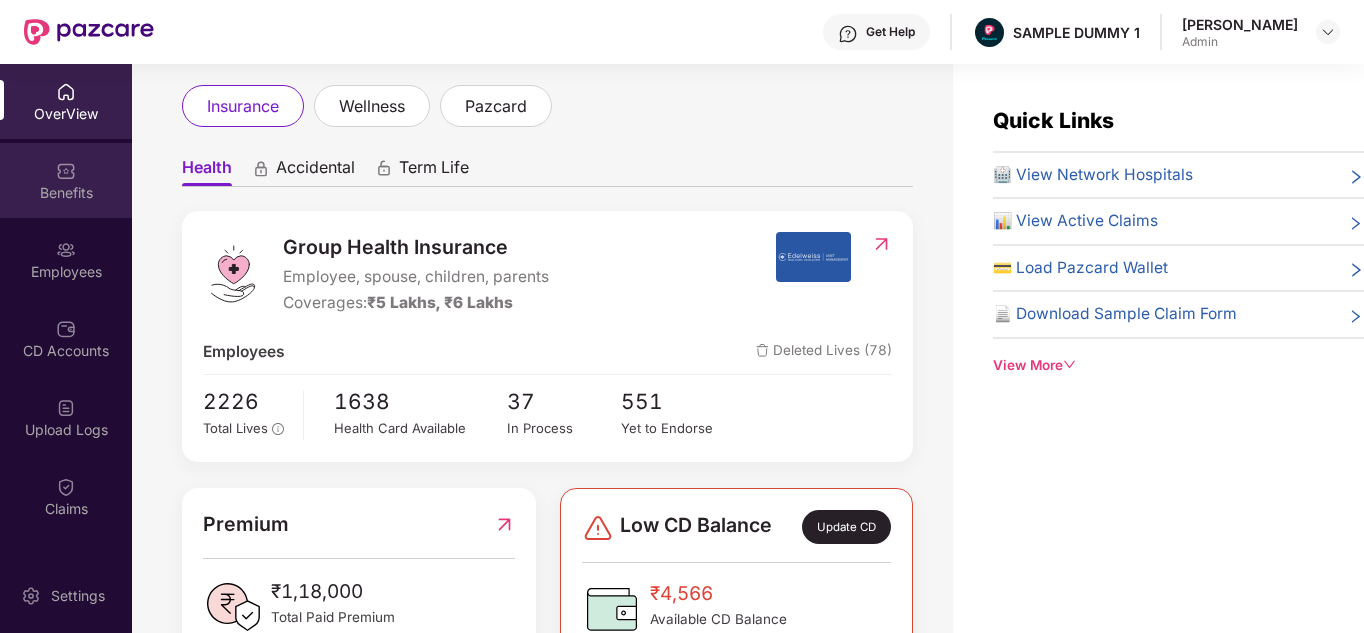 click on "Benefits" at bounding box center (66, 193) 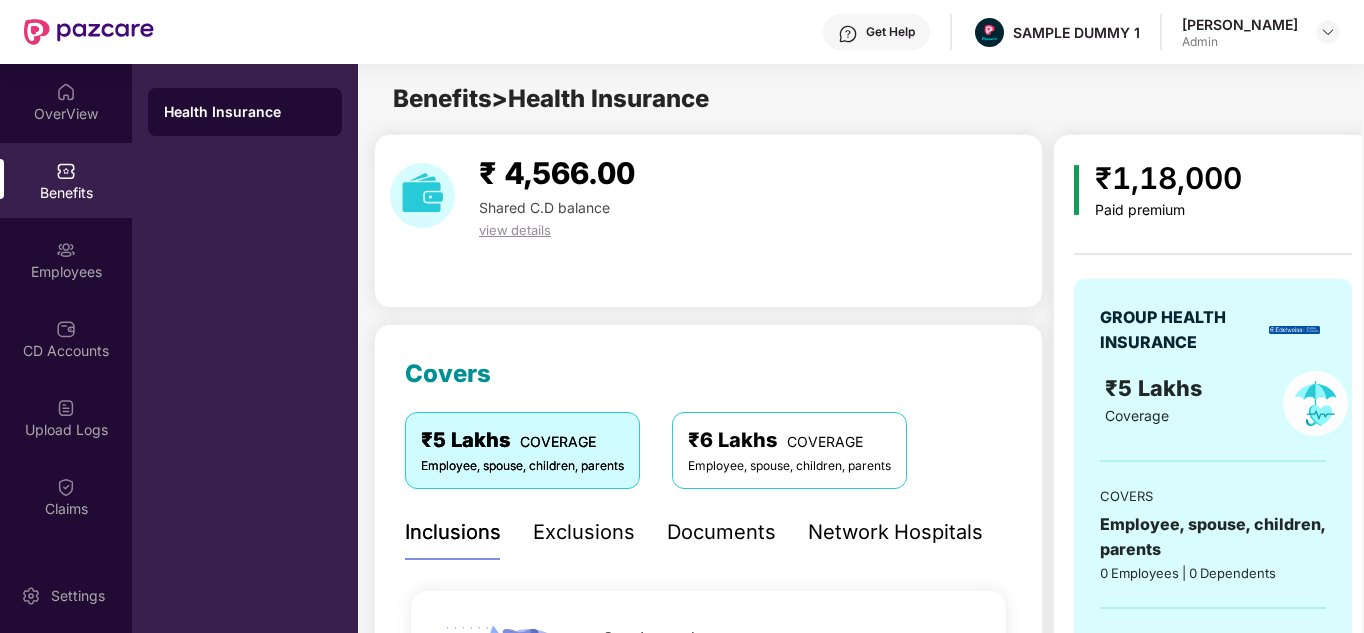 click on "Get Help" at bounding box center [876, 32] 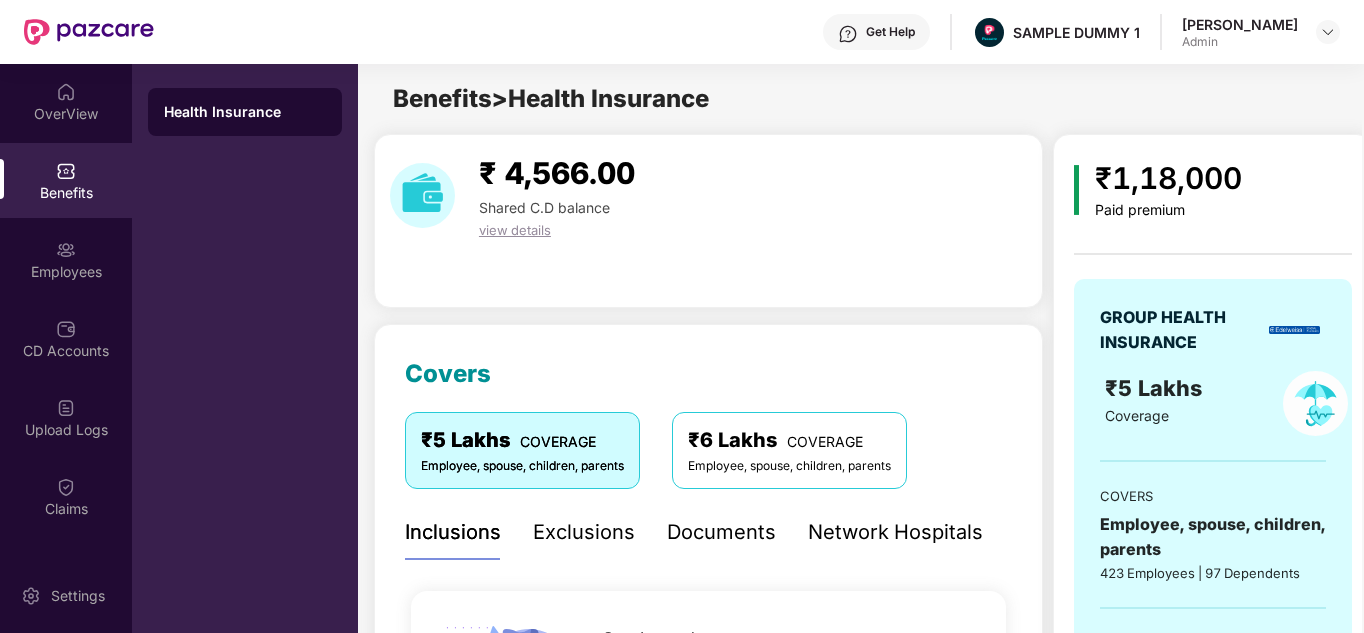 click on "Covers ₹5 Lakhs COVERAGE Employee, spouse, children, parents ₹6 Lakhs COVERAGE Employee, spouse, children, parents Inclusions Exclusions Documents Network Hospitals Sum Insured ₹5,00,000 Maximum amount of money that an individual can claim from the insurance provider in a given year on family [MEDICAL_DATA] basis. Normal Room Rent ₹1,000 Maximum amount of per day room charges for normal room. Subject to proportionate deduction. ICU Room Rent ₹2,000 Maximum amount of per day room charges for ICU. Subject to proportionate deduction. Ambulance ₹2,000 Maximum amount that can be claimed for ground ambulance services. Pre-existing diseases coverage Covered Coverage for diseases that already exists at the time you buy a health insurance policy. Maternity Normal ₹50,000 Coverage for delivery expenses, including expenses related to [MEDICAL_DATA]. Maternity [MEDICAL_DATA] ₹50,000 Coverage for delivery expenses, including expenses related to [MEDICAL_DATA] delivery. Waiting Period Zero days Pre Hospitalization 30 days" at bounding box center (708, 2234) 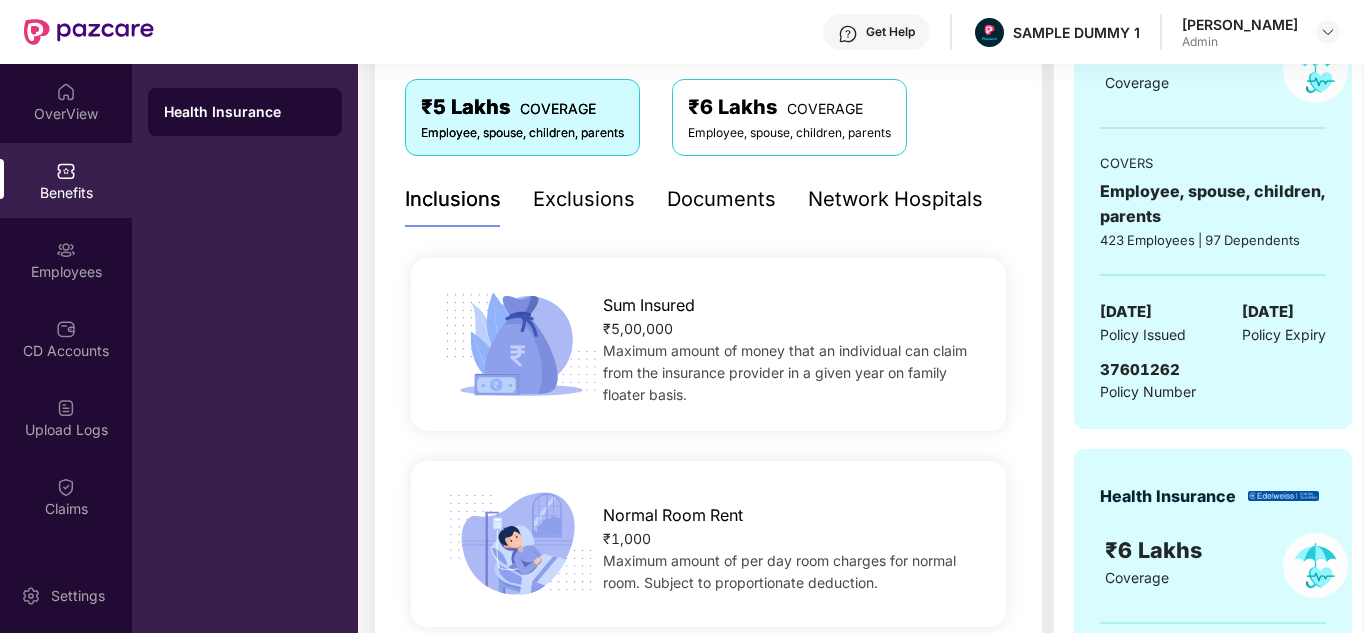 scroll, scrollTop: 334, scrollLeft: 0, axis: vertical 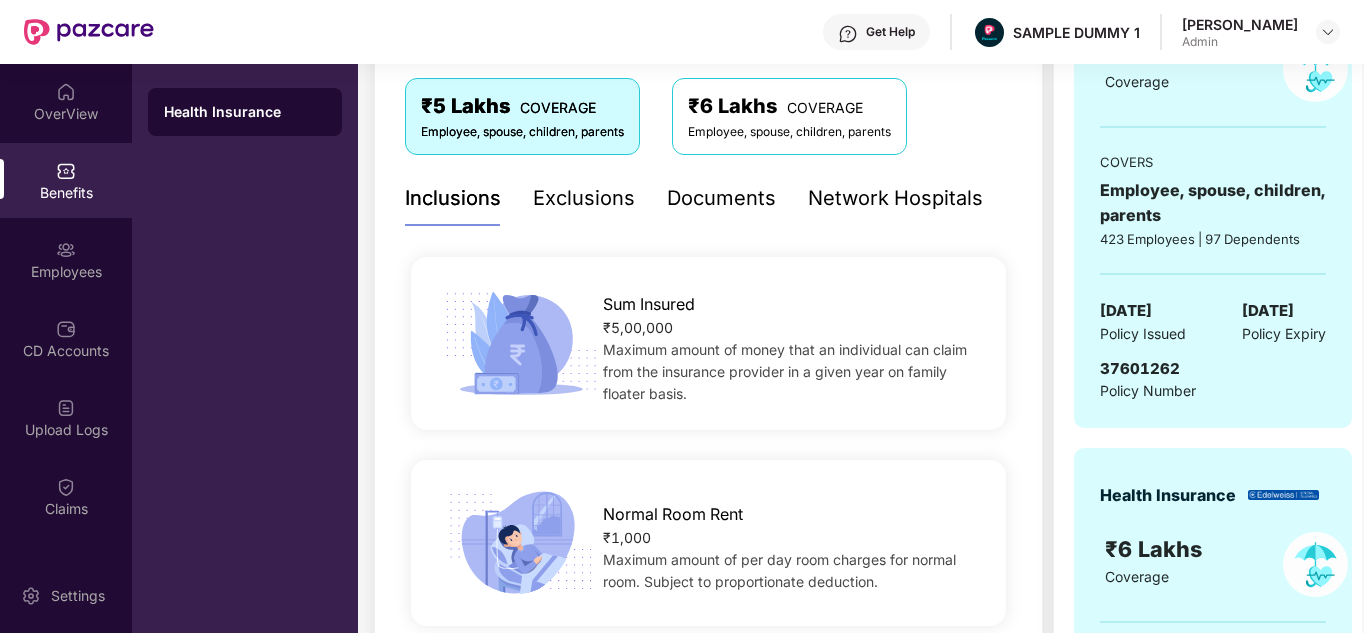 click on "Documents" at bounding box center [721, 198] 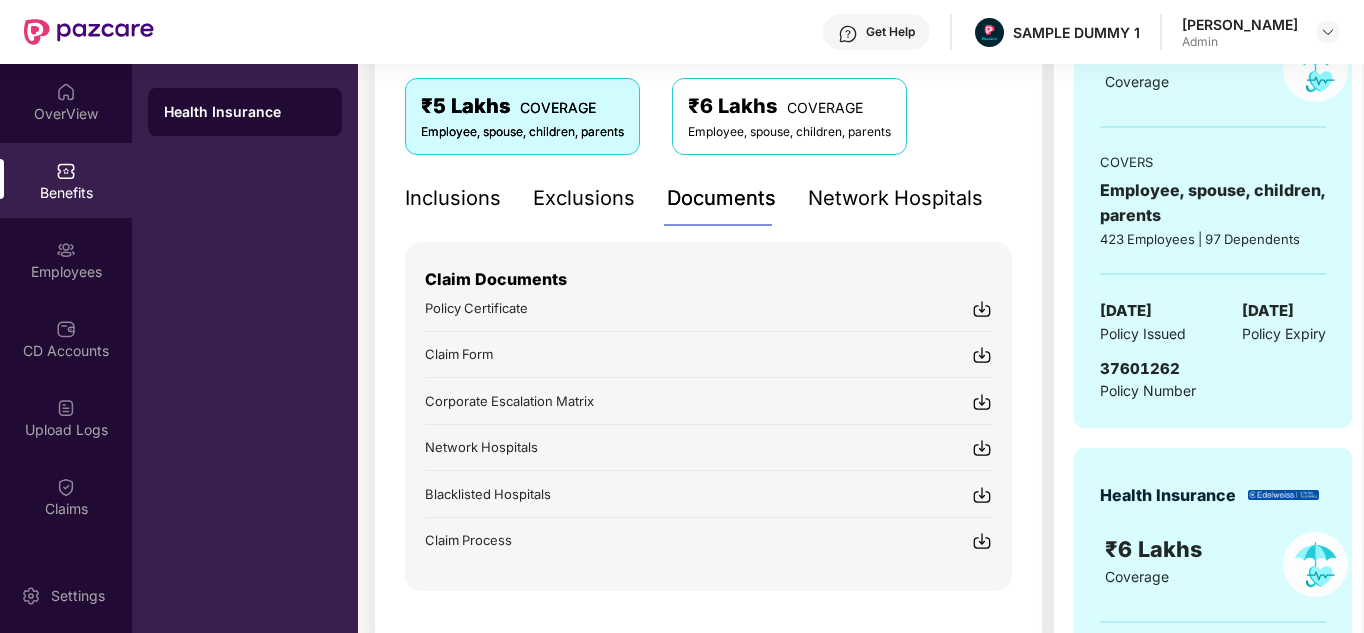click on "Inclusions" at bounding box center (453, 198) 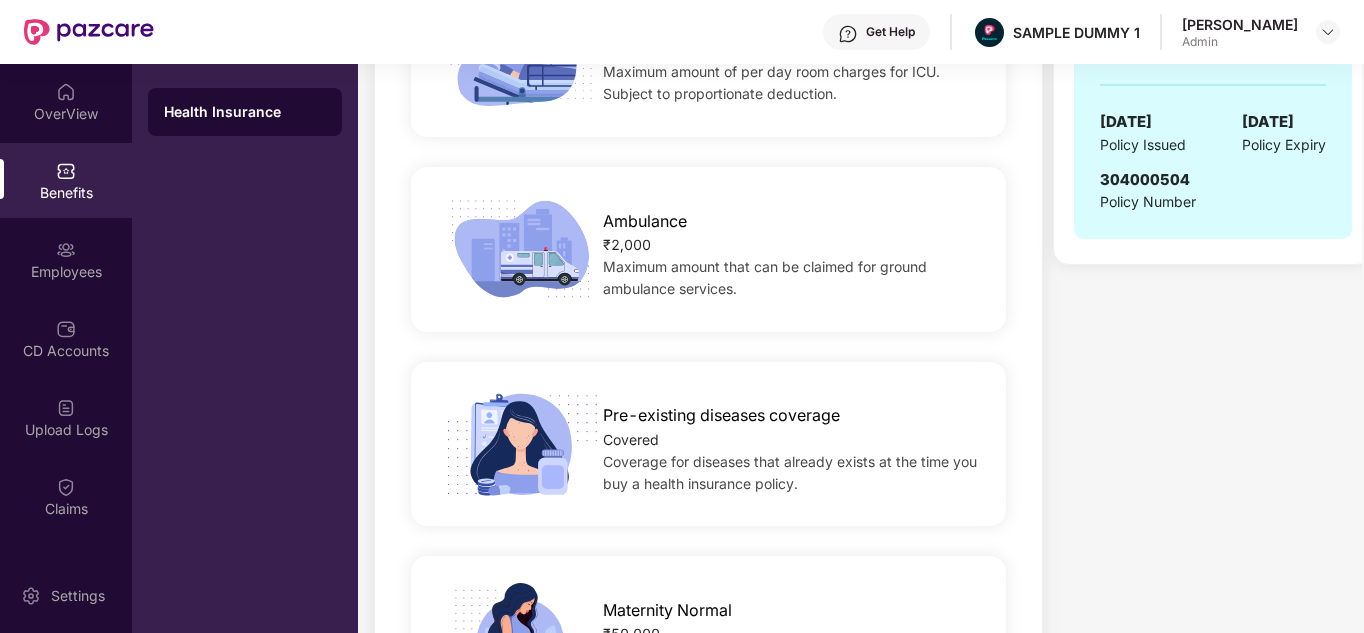 scroll, scrollTop: 1356, scrollLeft: 0, axis: vertical 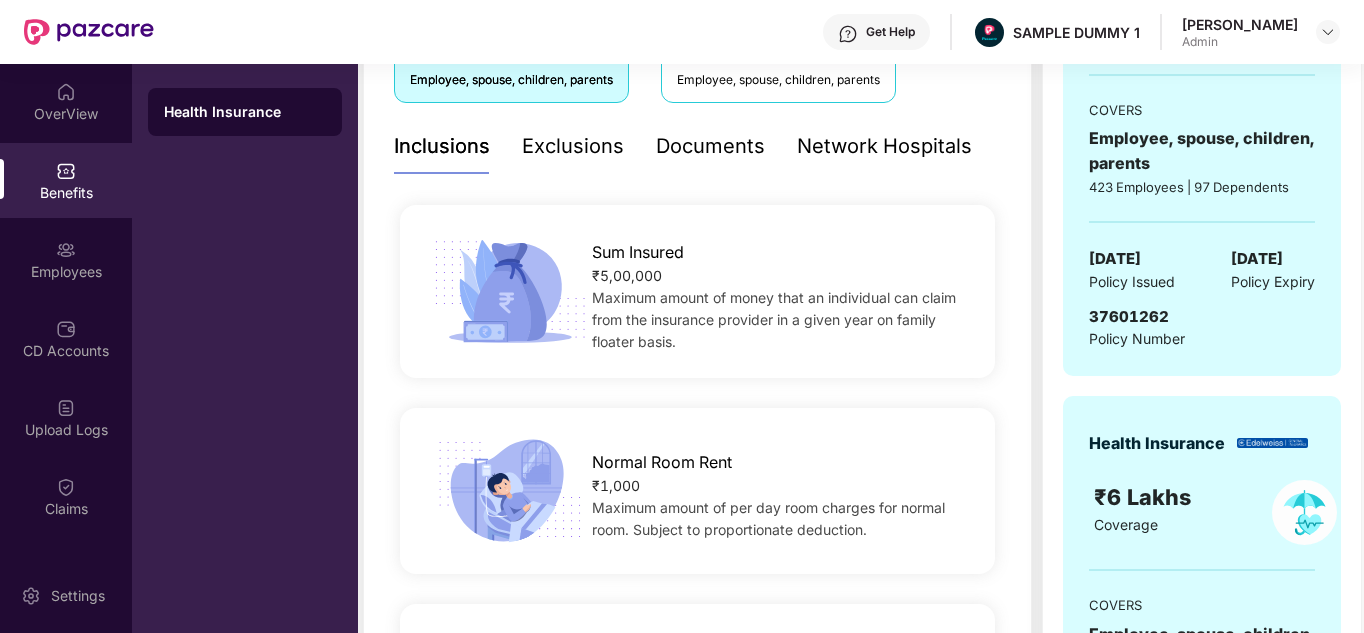click on "Exclusions" at bounding box center [573, 146] 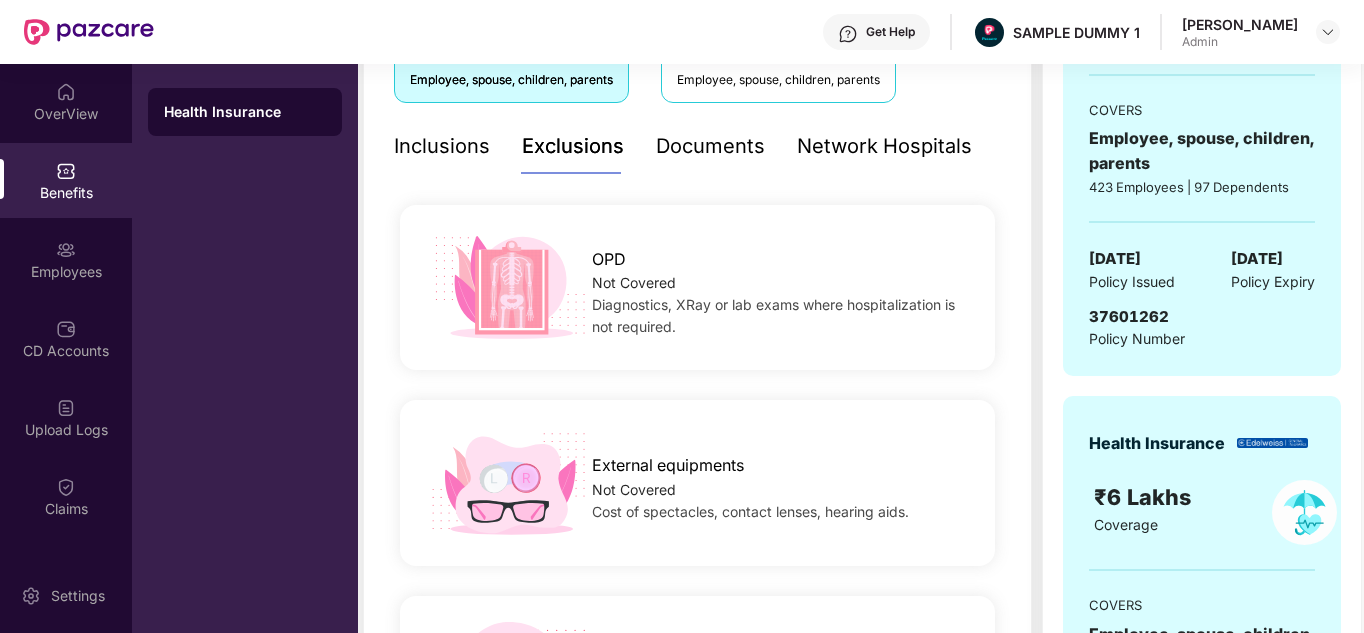click on "Documents" at bounding box center (710, 146) 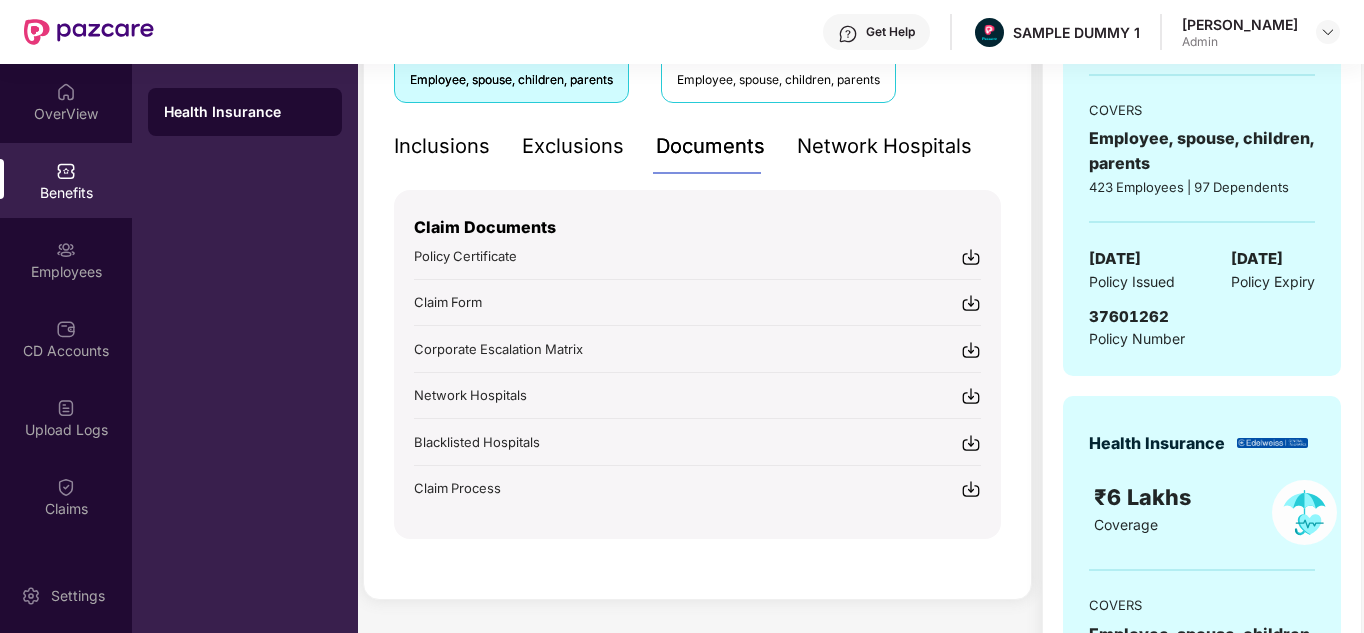 click on "Network Hospitals" at bounding box center [884, 146] 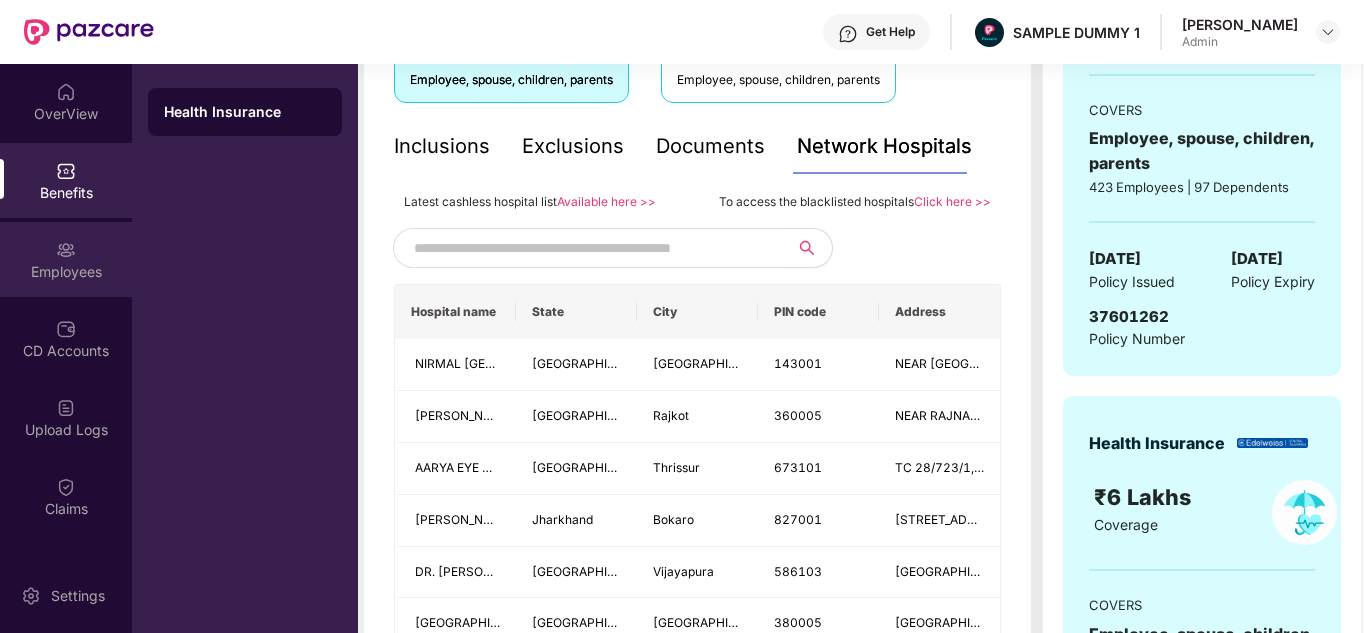 click on "Employees" at bounding box center (66, 272) 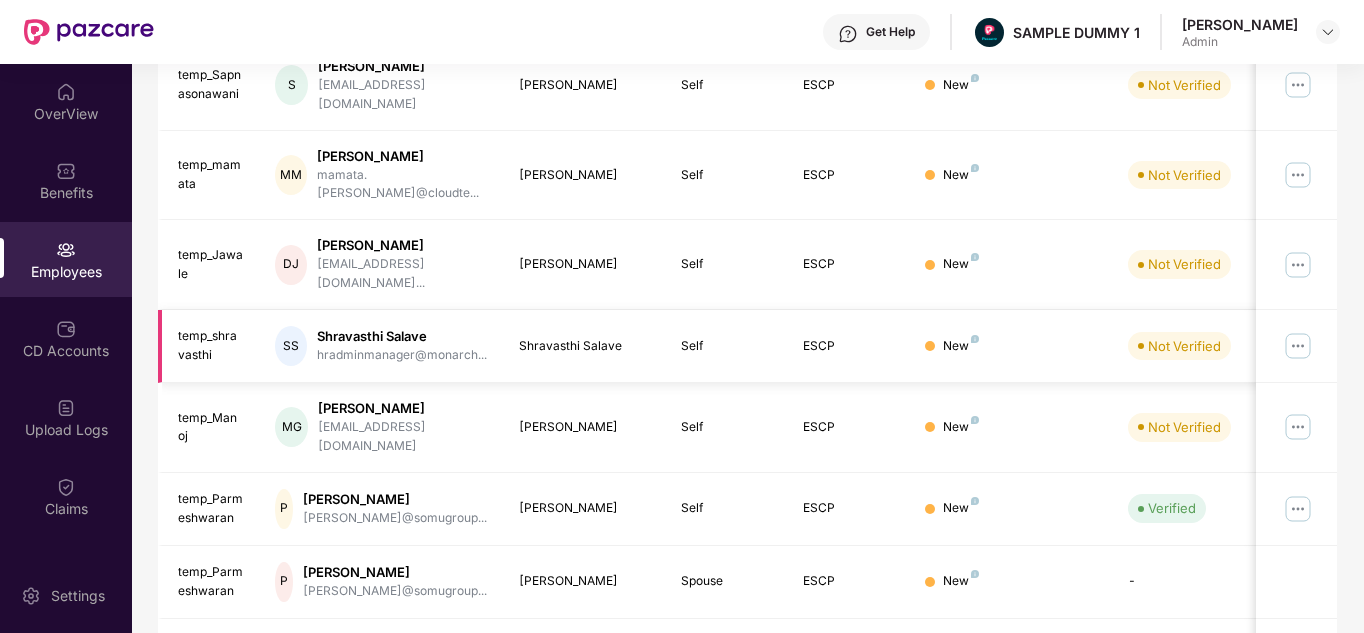 scroll, scrollTop: 0, scrollLeft: 0, axis: both 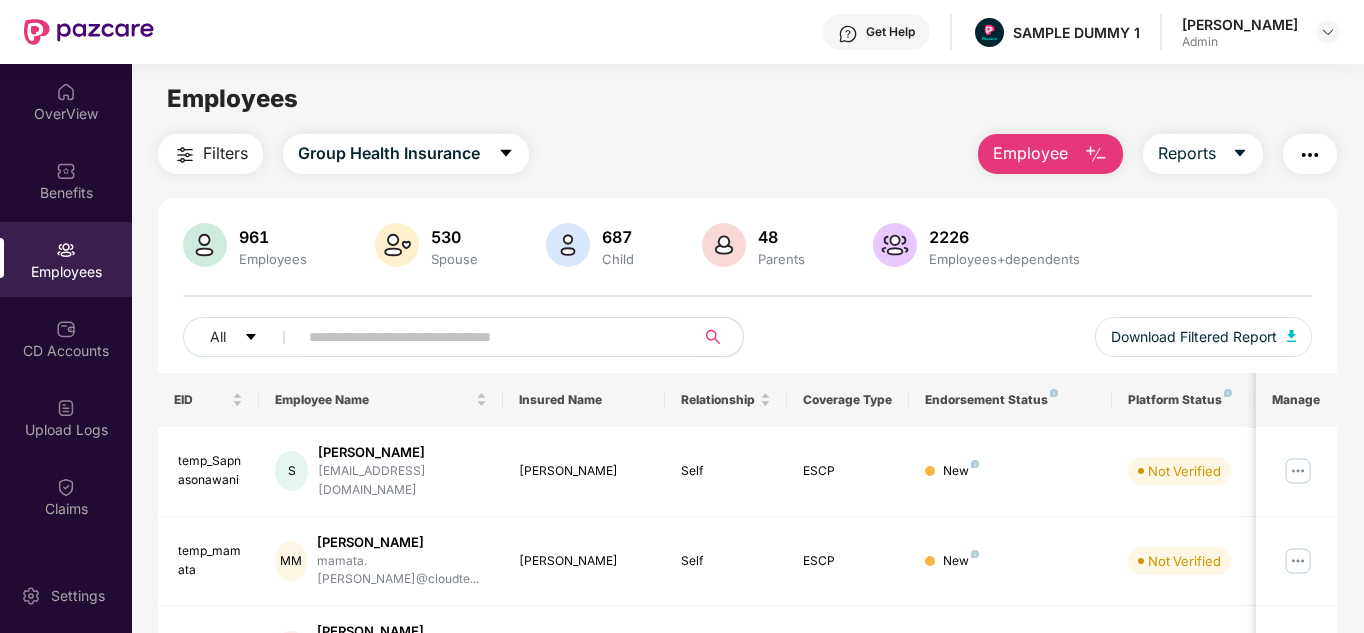 click on "Employee" at bounding box center (1030, 153) 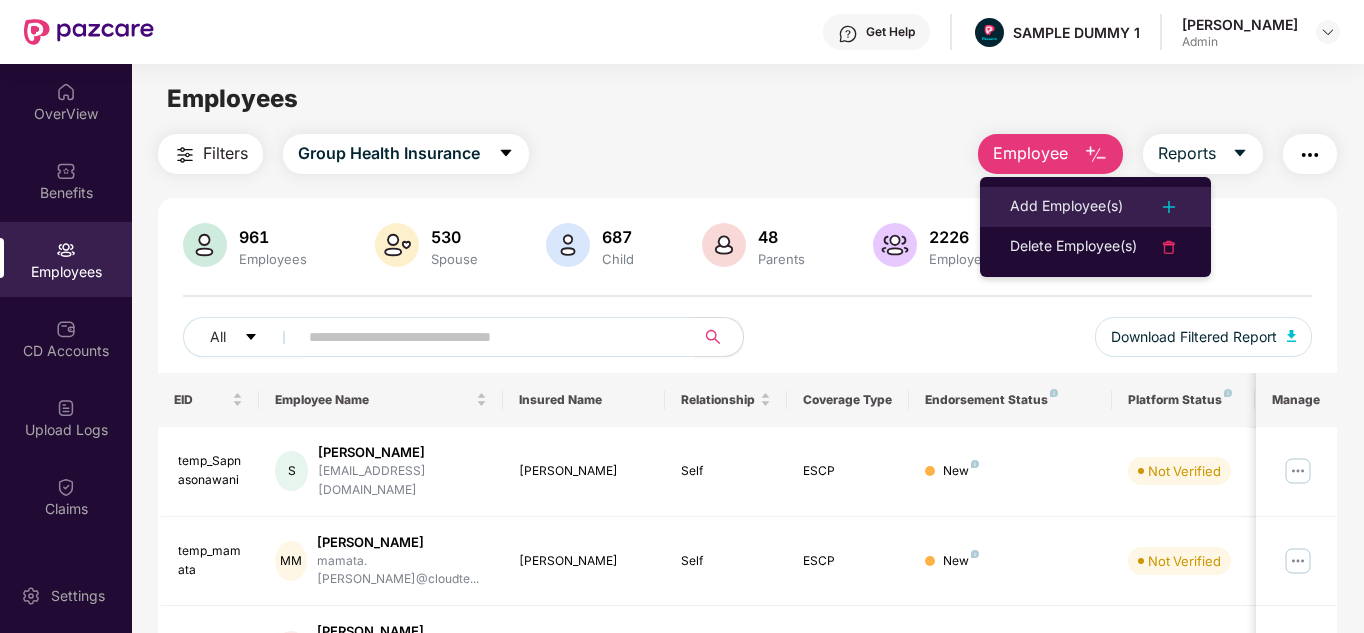 click on "Add Employee(s)" at bounding box center (1066, 207) 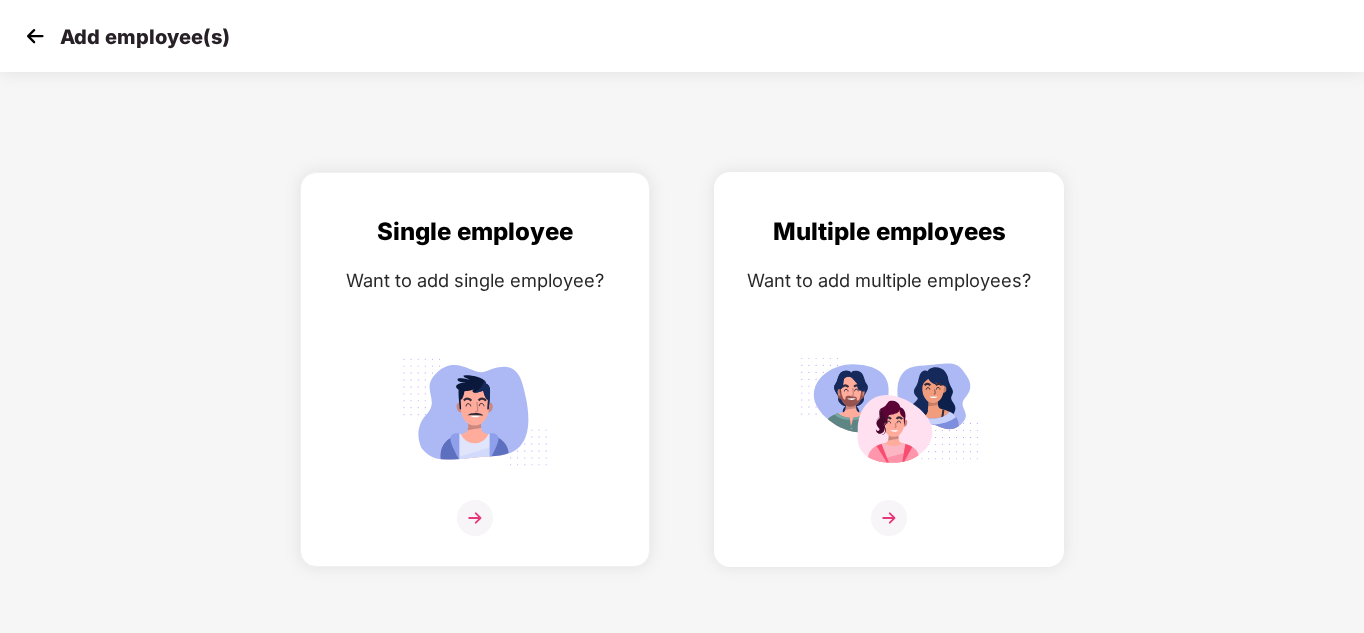click at bounding box center (889, 411) 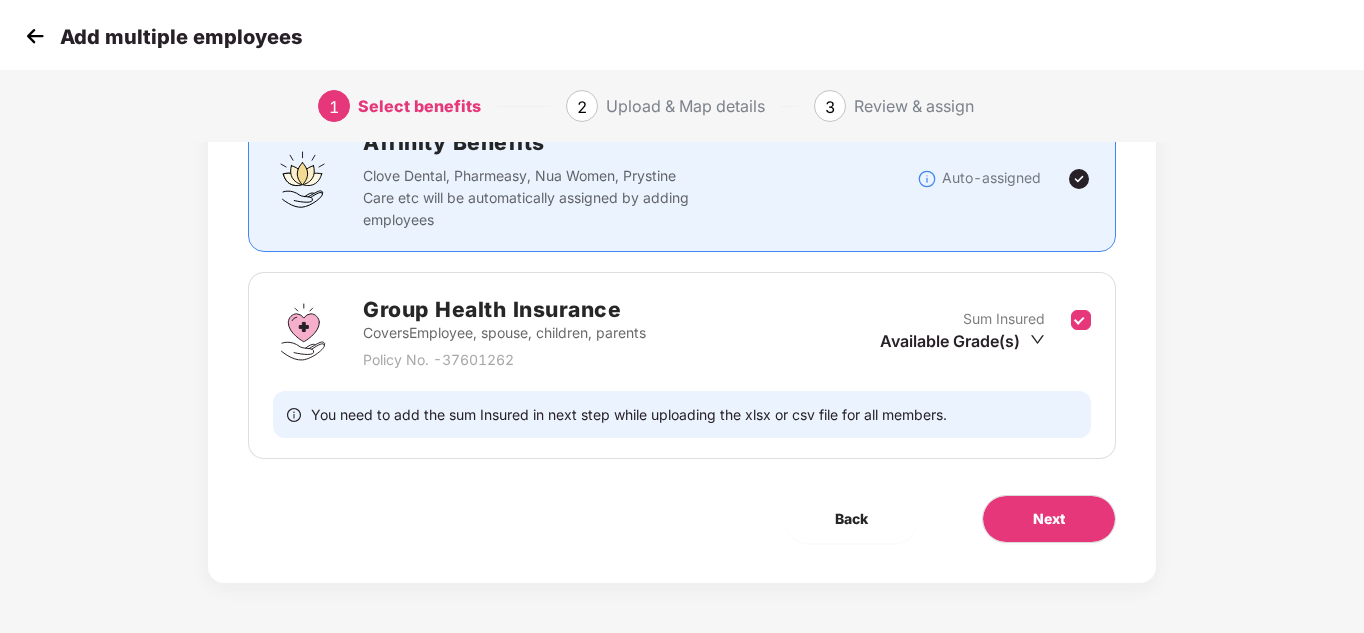 scroll, scrollTop: 0, scrollLeft: 0, axis: both 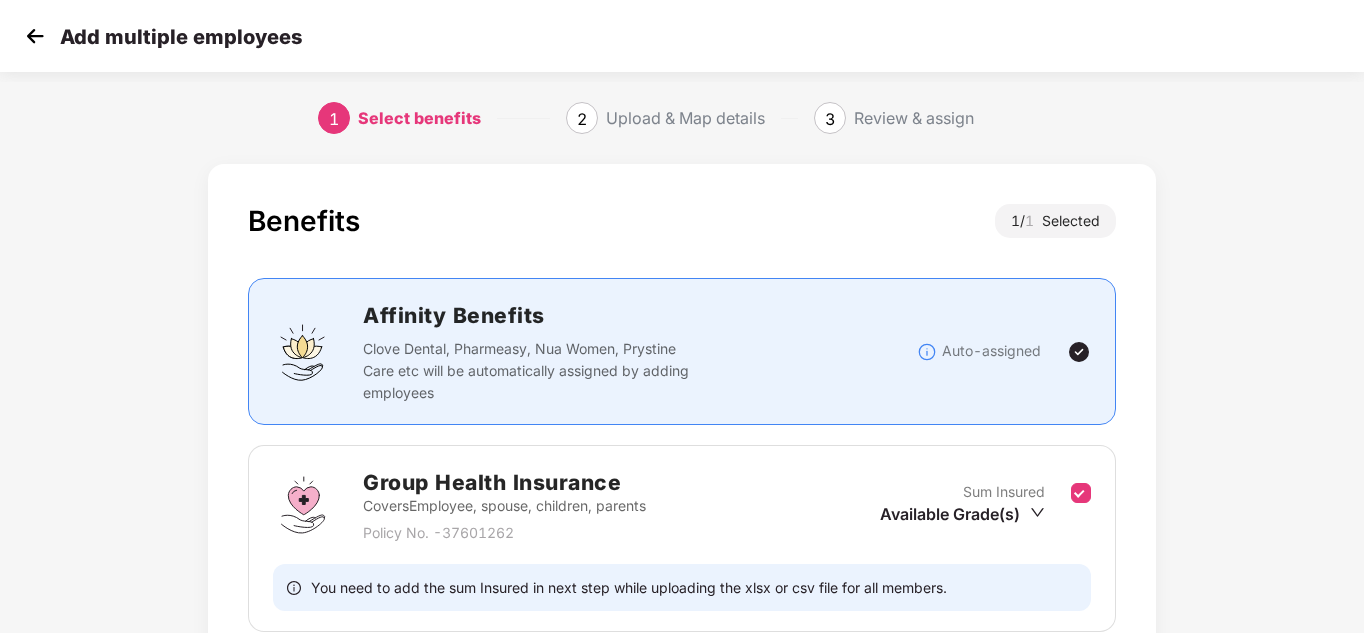 click at bounding box center [35, 36] 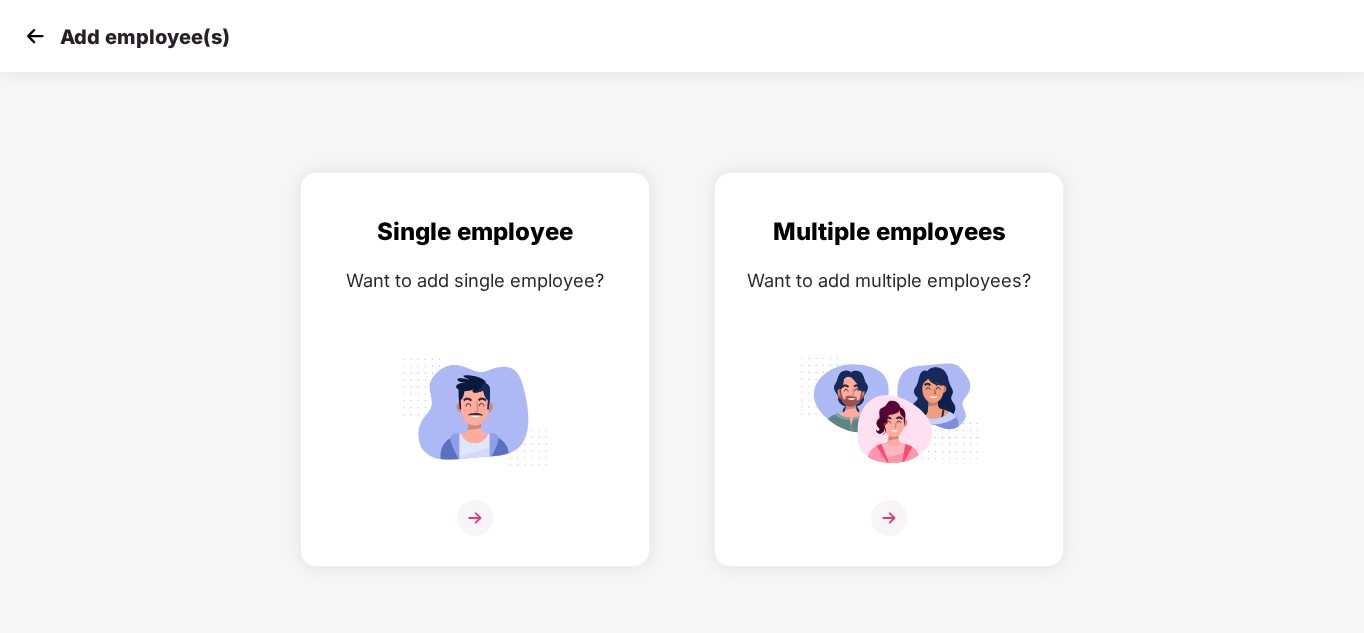 click at bounding box center [35, 36] 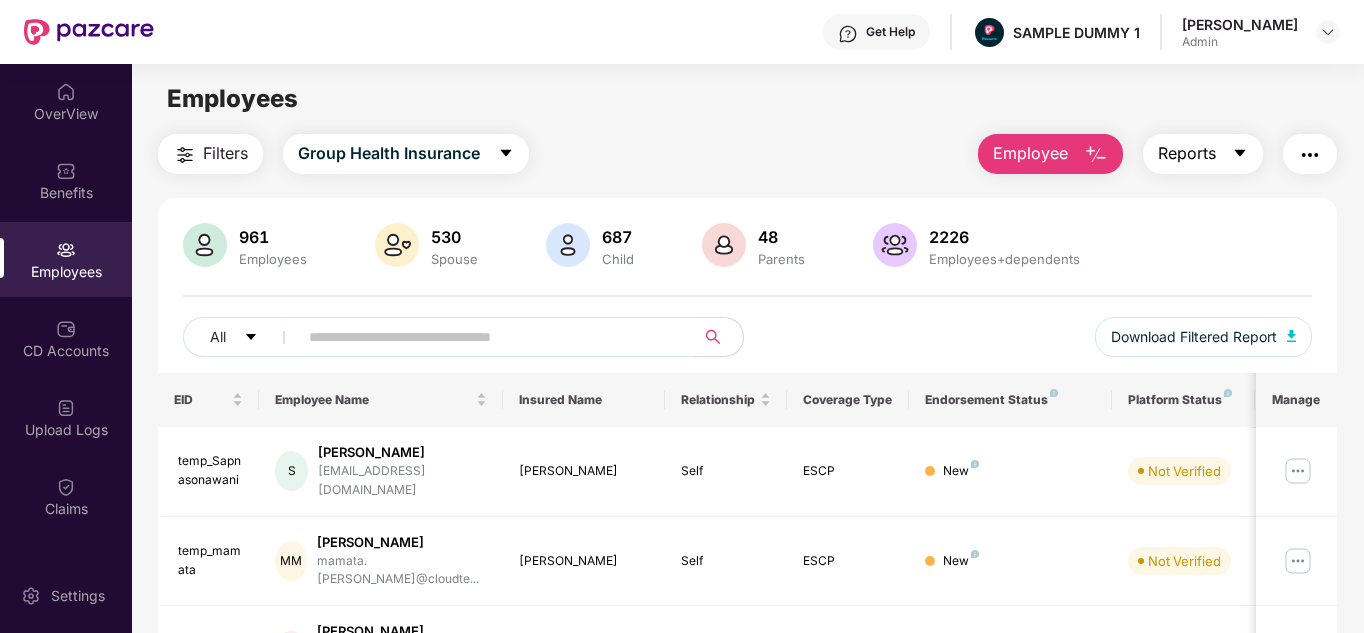 click on "Reports" at bounding box center (1187, 153) 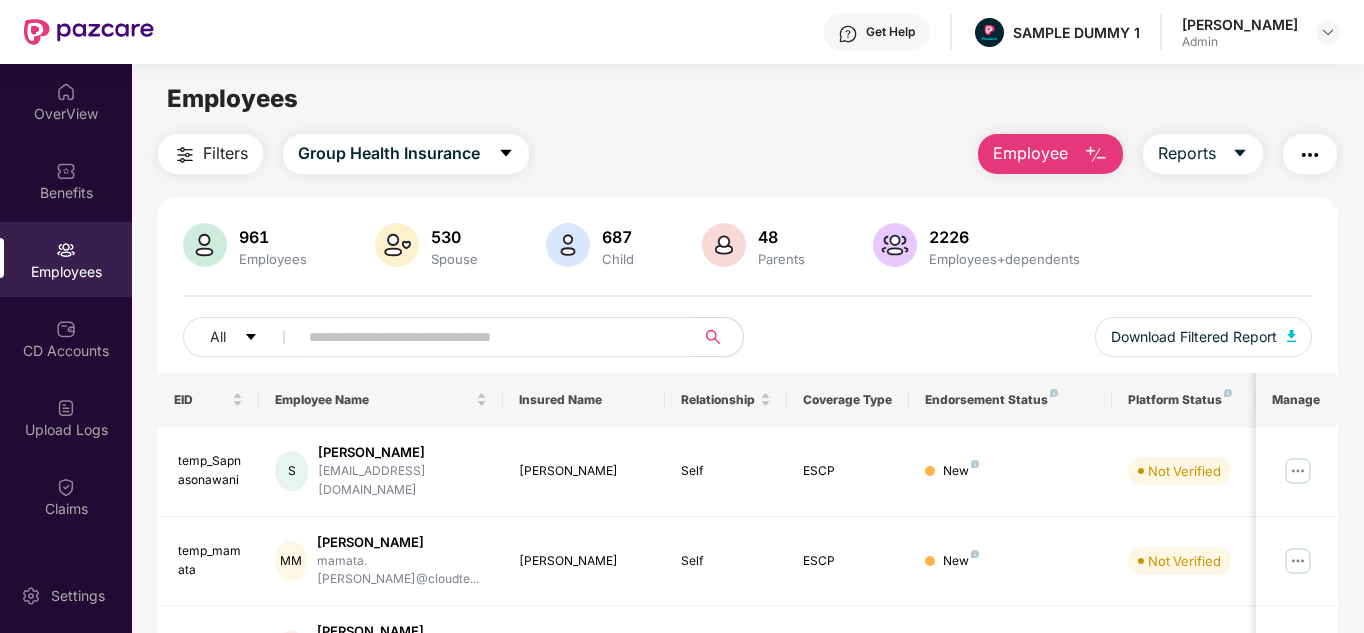 click at bounding box center [1310, 155] 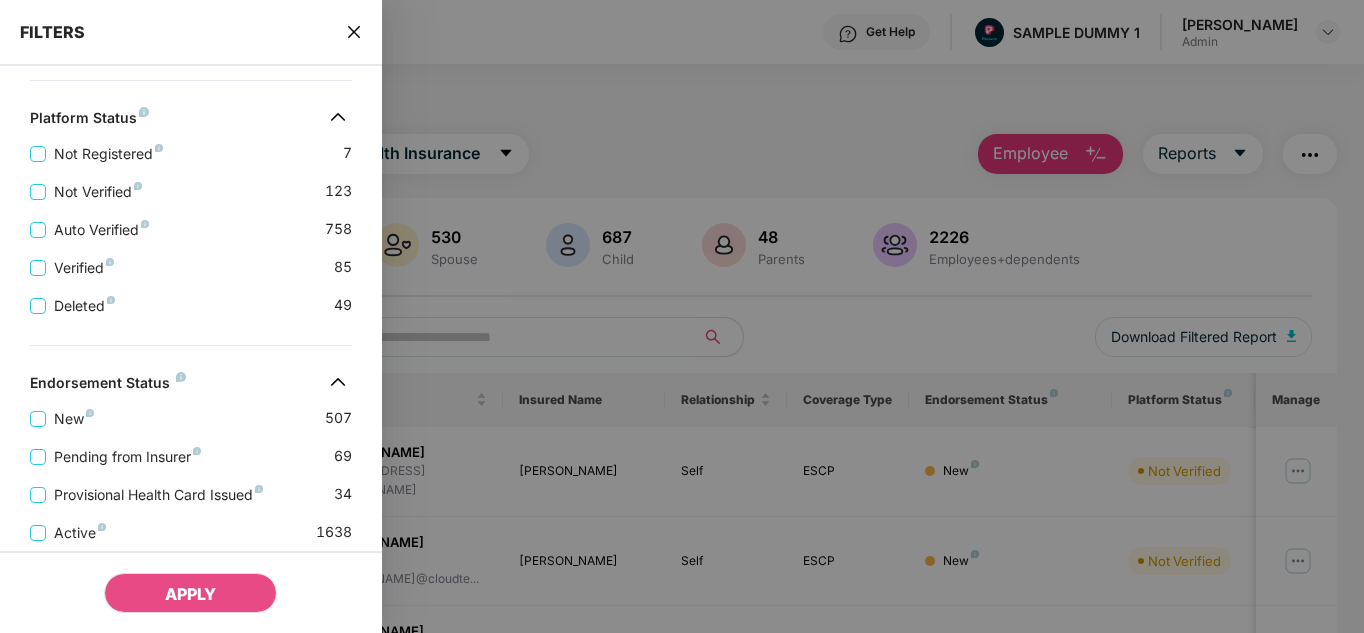 scroll, scrollTop: 639, scrollLeft: 0, axis: vertical 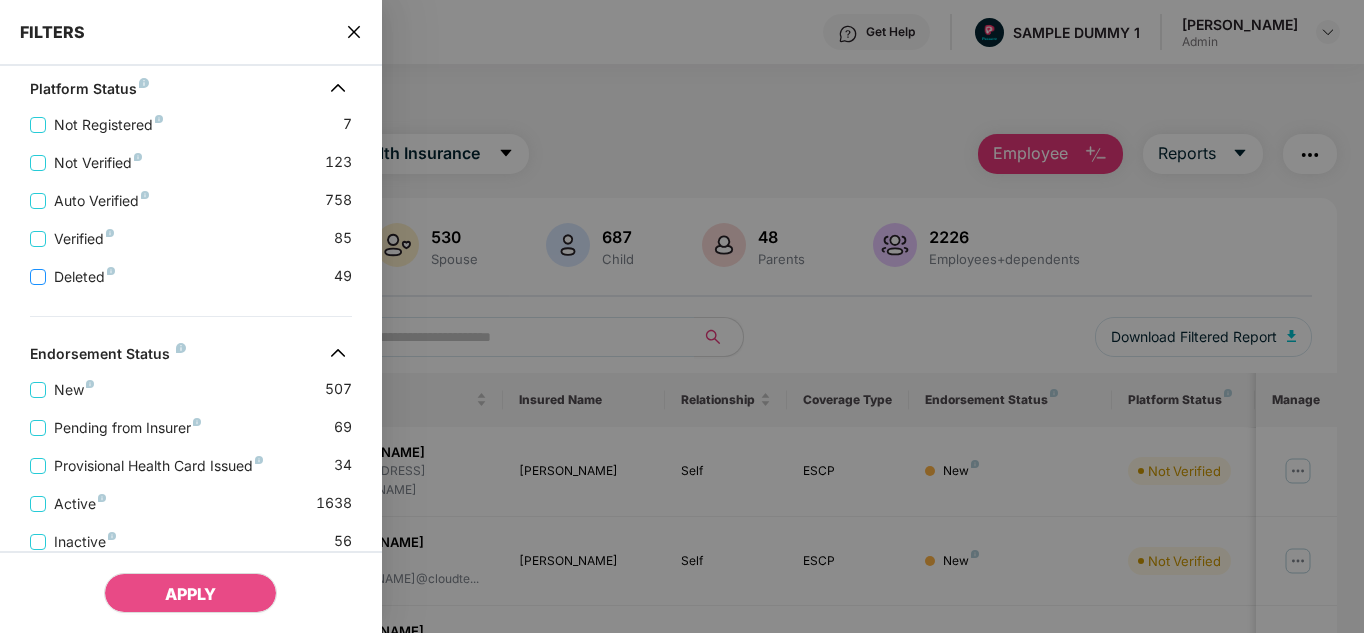 click on "Deleted" at bounding box center [84, 277] 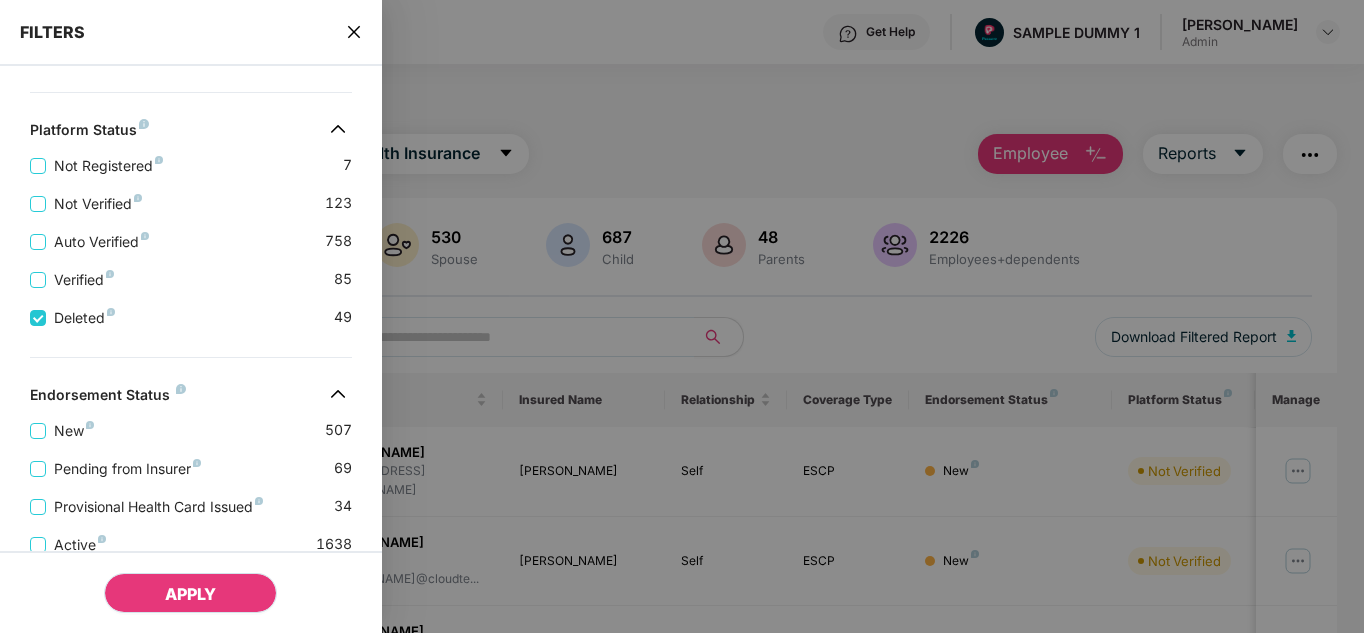 click on "APPLY" at bounding box center [190, 594] 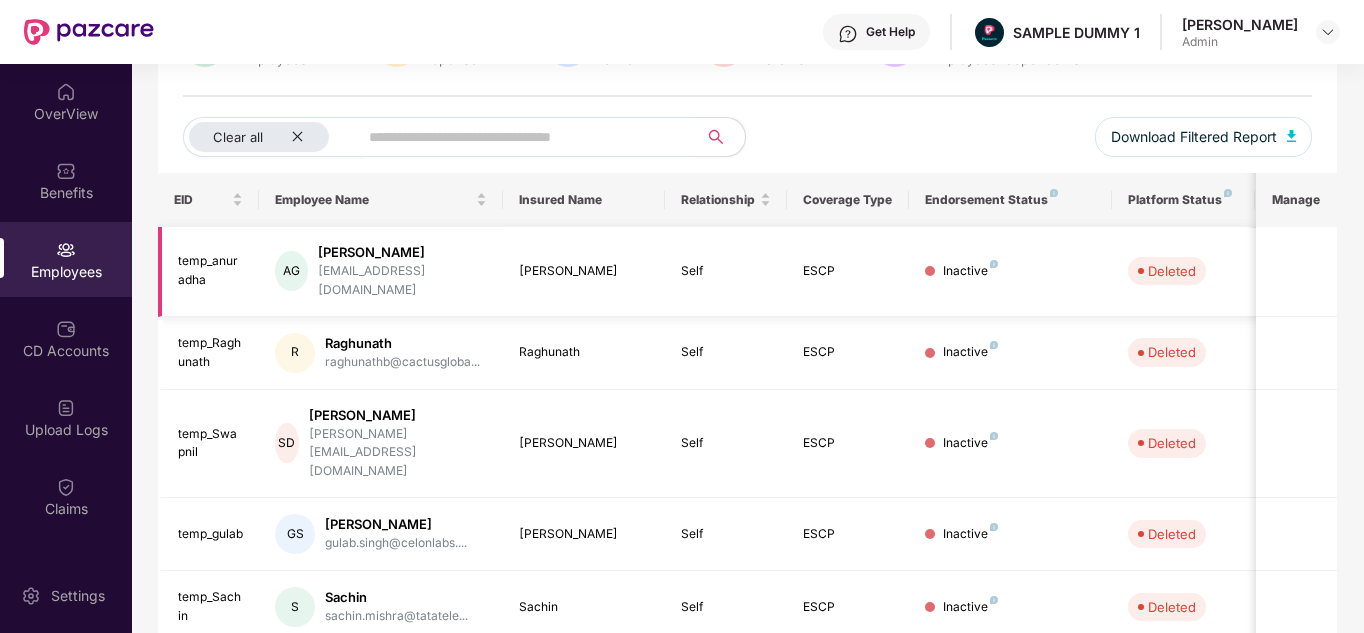 scroll, scrollTop: 199, scrollLeft: 0, axis: vertical 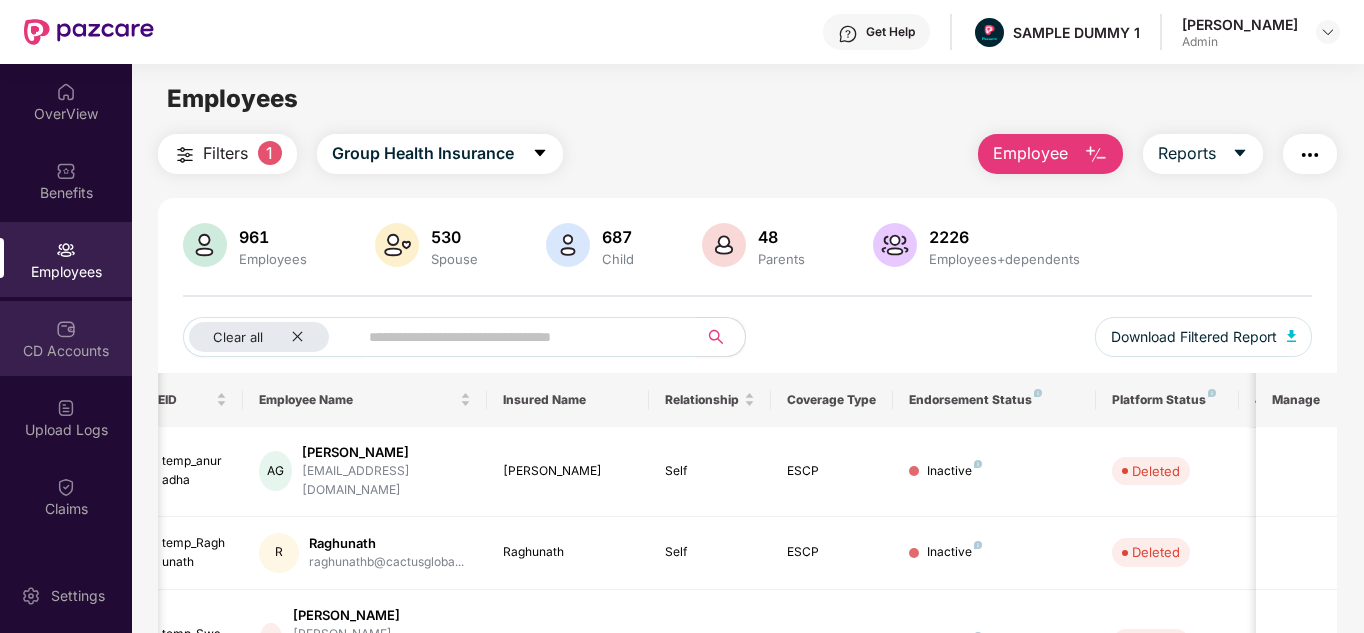 click on "CD Accounts" at bounding box center [66, 338] 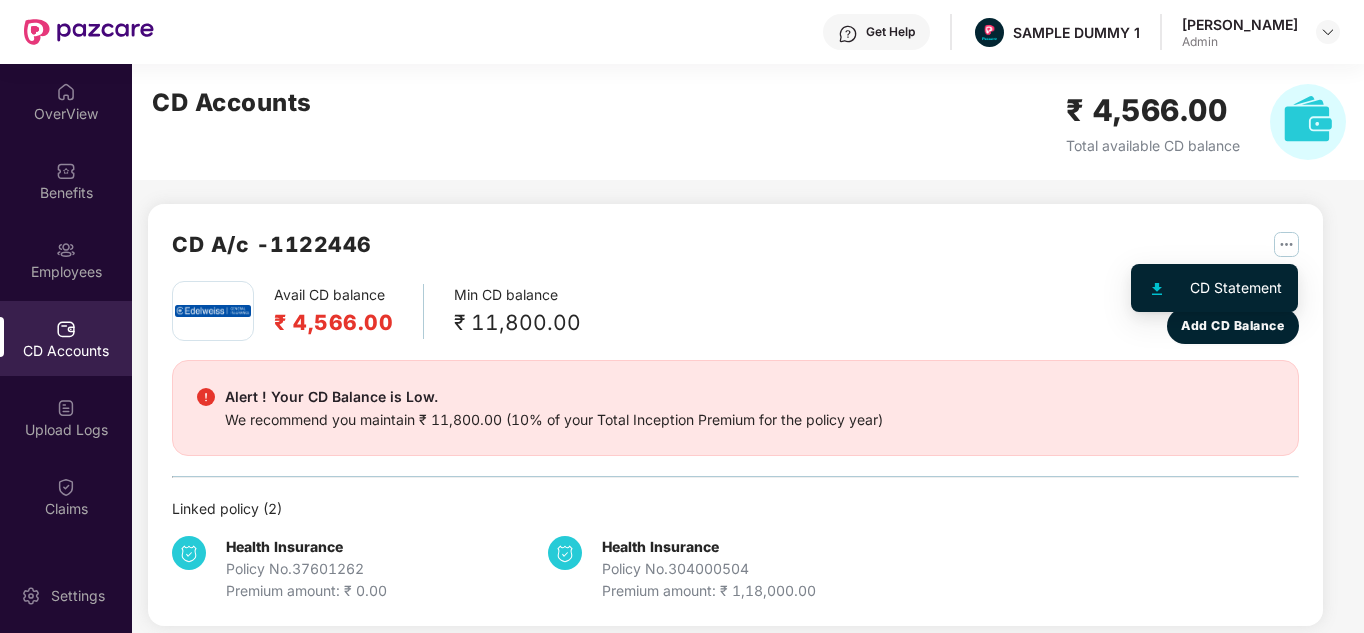 click at bounding box center (1286, 244) 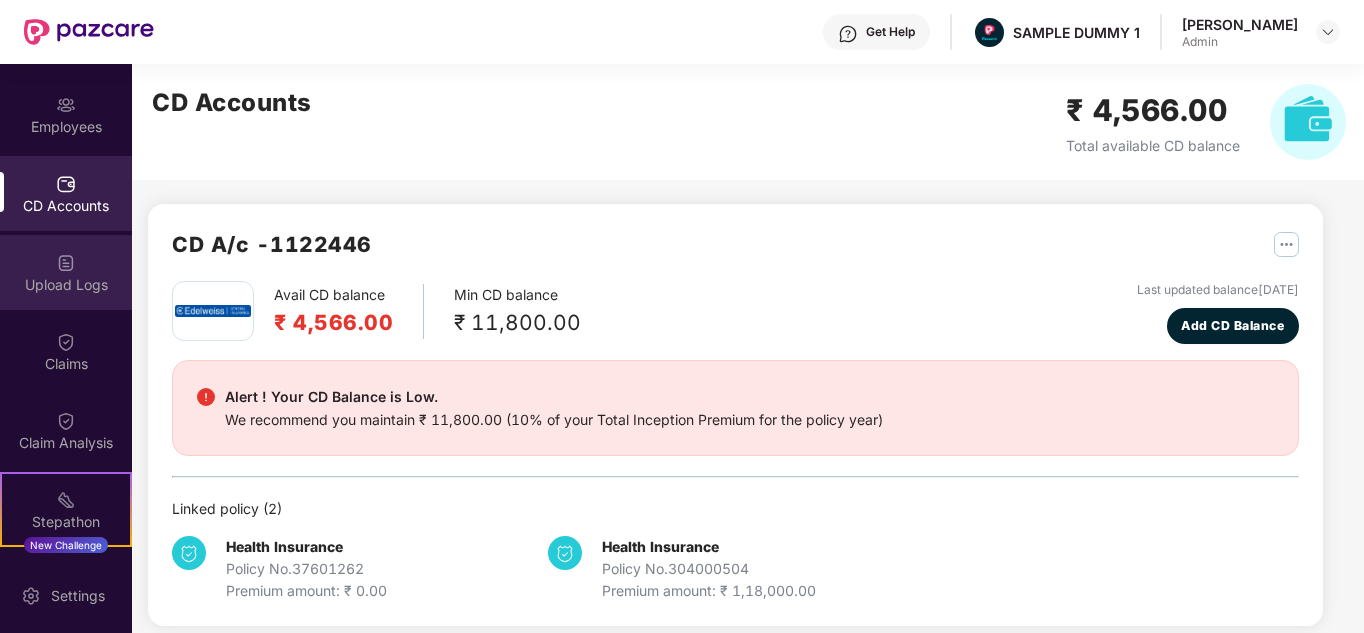 scroll, scrollTop: 149, scrollLeft: 0, axis: vertical 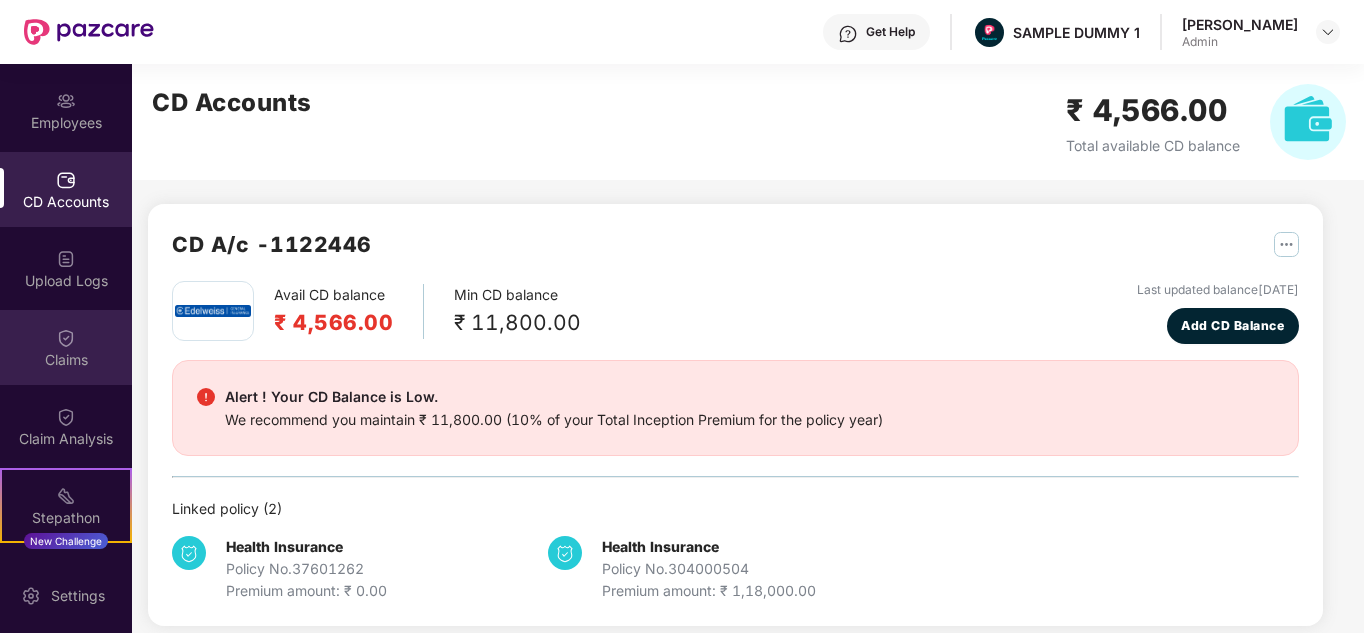 click on "Claims" at bounding box center (66, 360) 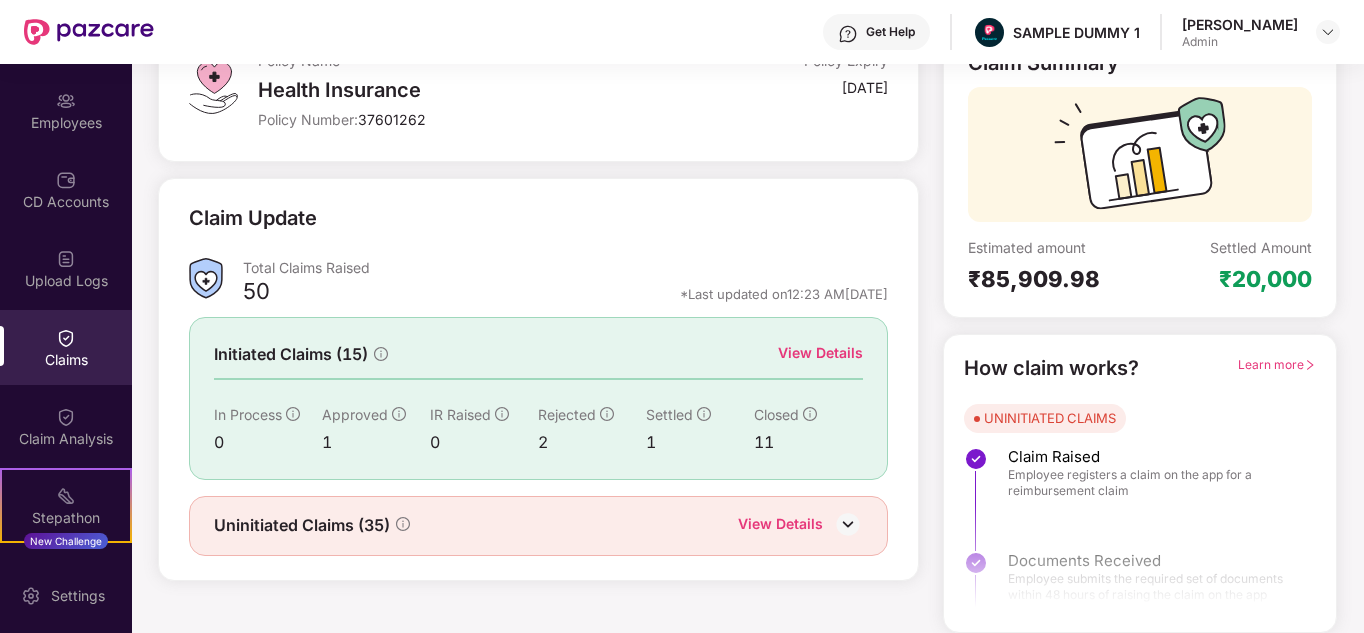 scroll, scrollTop: 150, scrollLeft: 0, axis: vertical 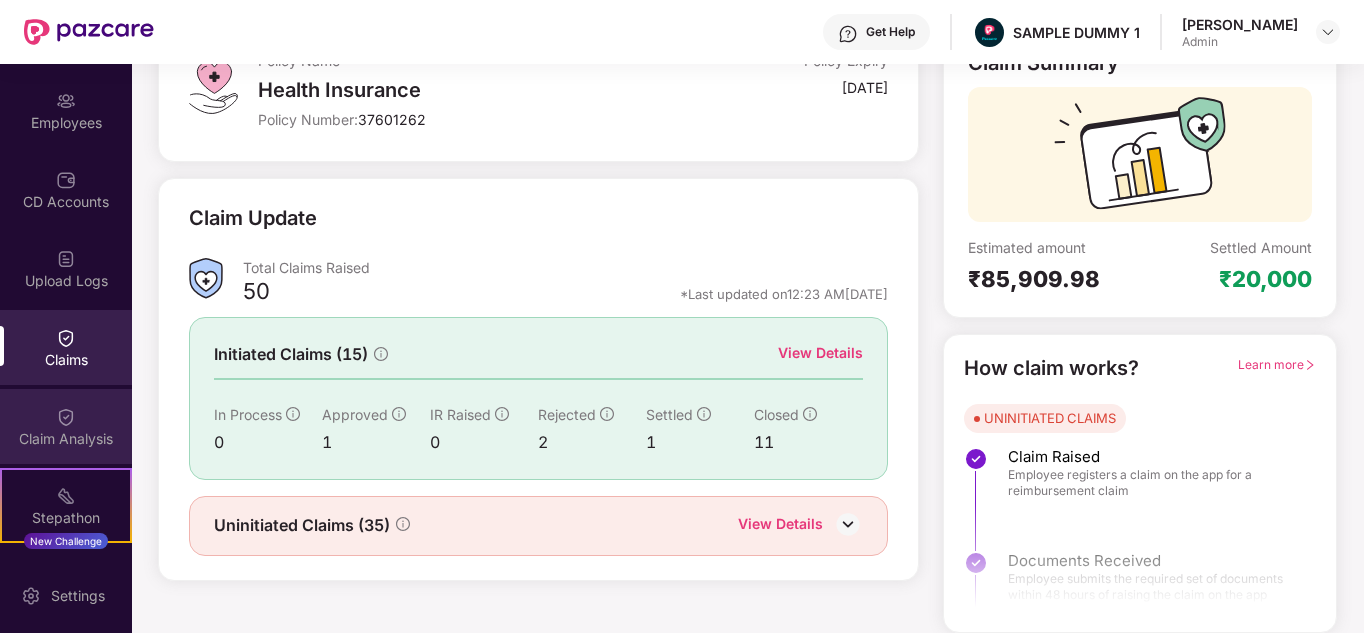 click on "Claim Analysis" at bounding box center (66, 426) 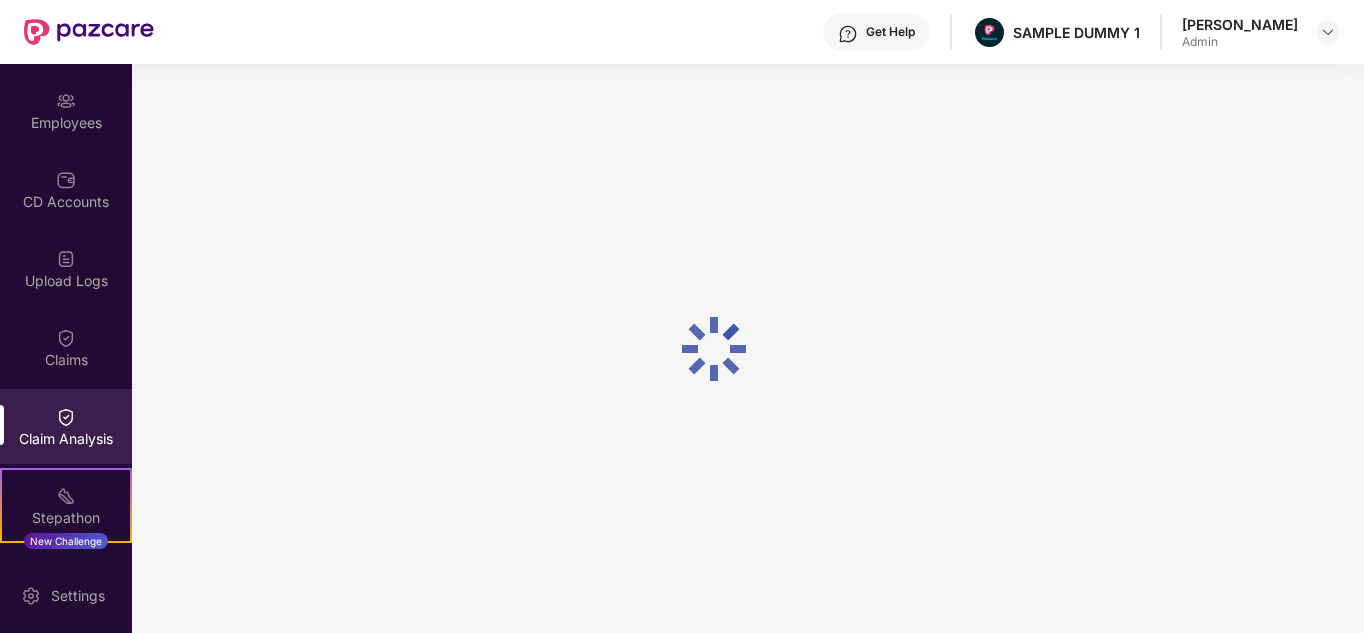 scroll, scrollTop: 0, scrollLeft: 0, axis: both 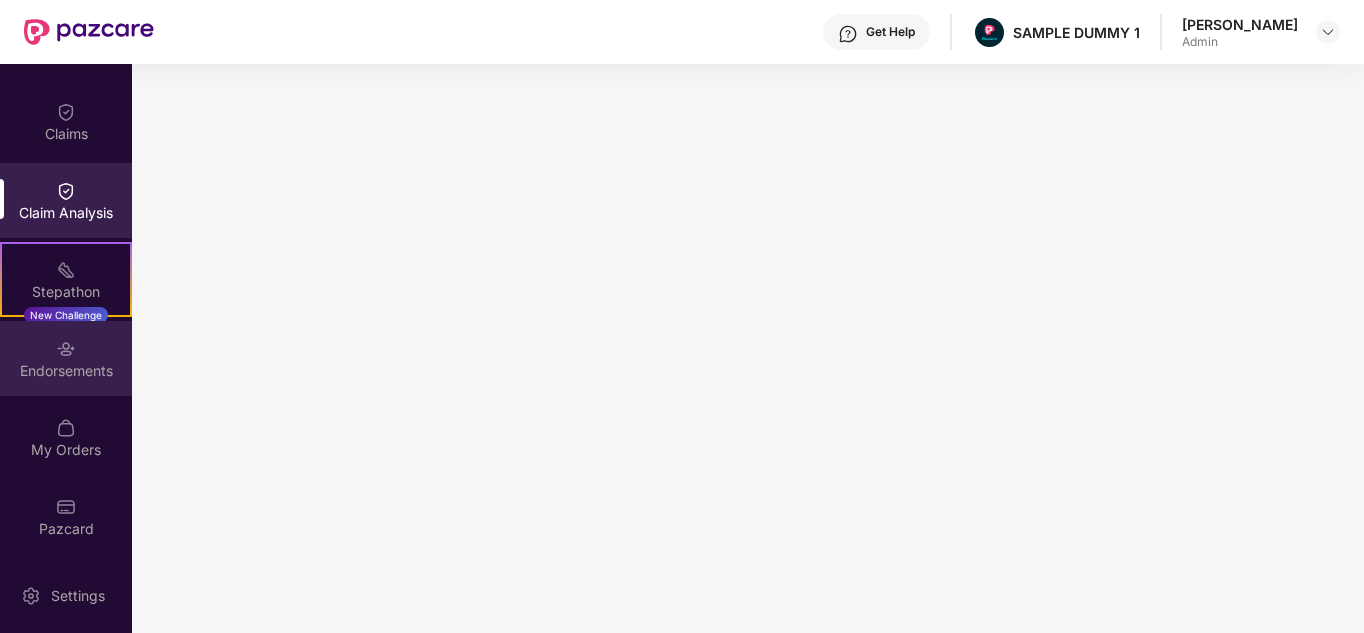 click on "Endorsements" at bounding box center [66, 358] 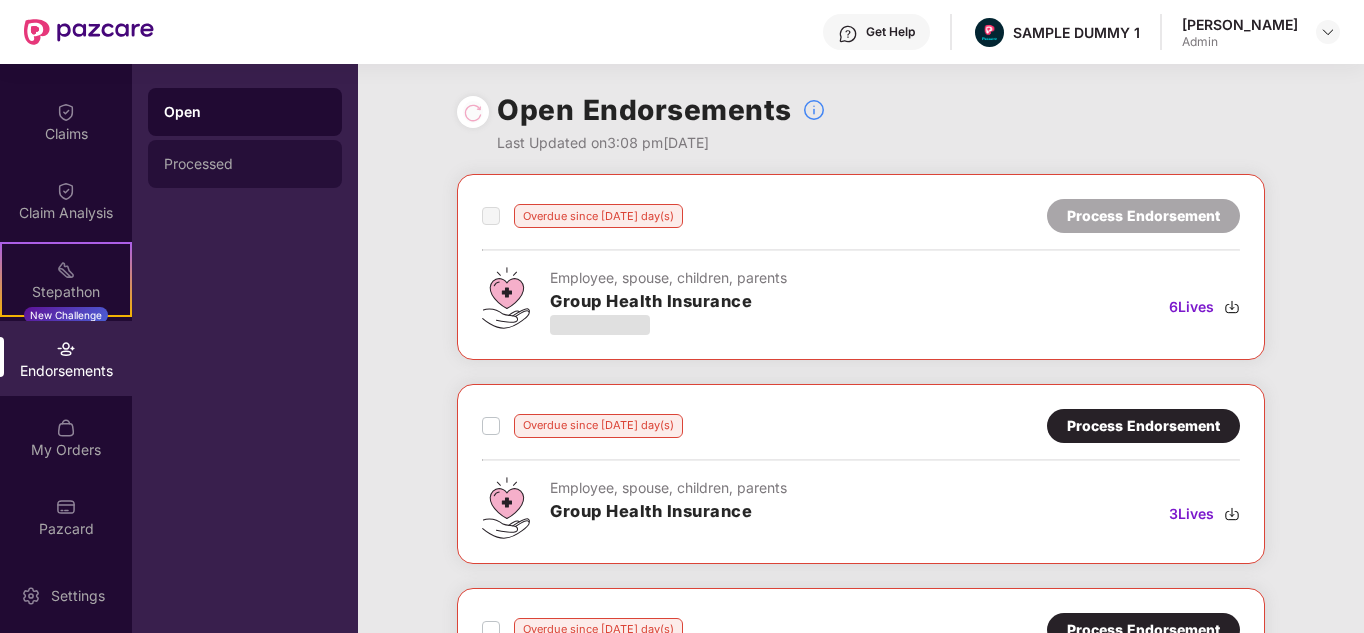click on "Processed" at bounding box center (245, 164) 